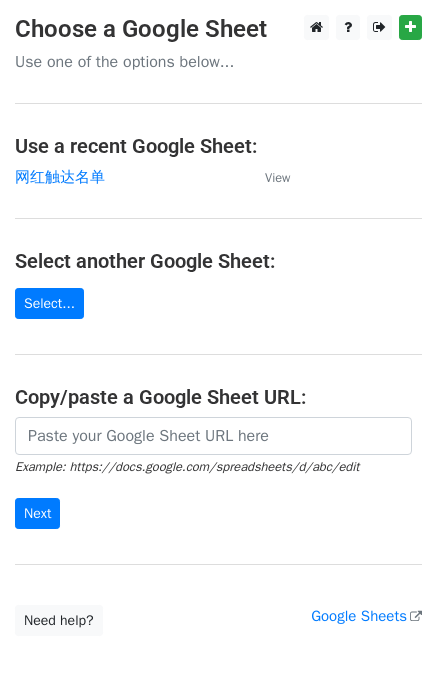 scroll, scrollTop: 0, scrollLeft: 0, axis: both 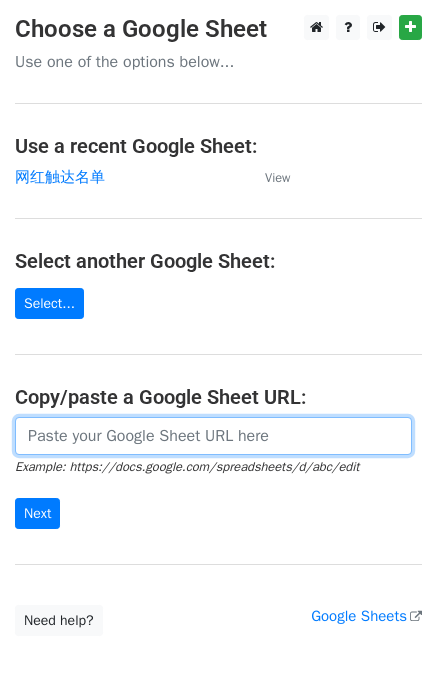 click at bounding box center (213, 436) 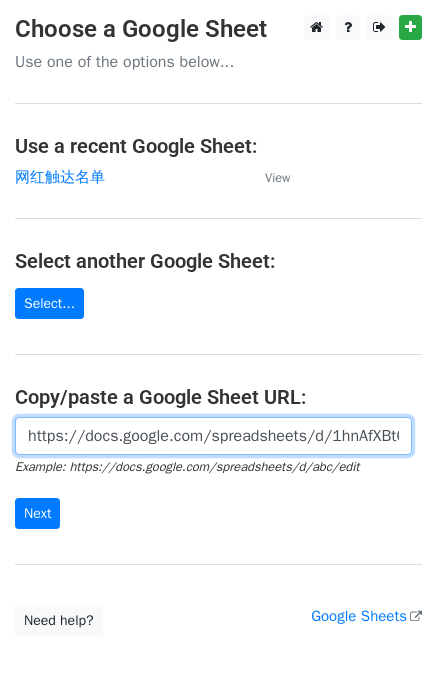 scroll, scrollTop: 0, scrollLeft: 651, axis: horizontal 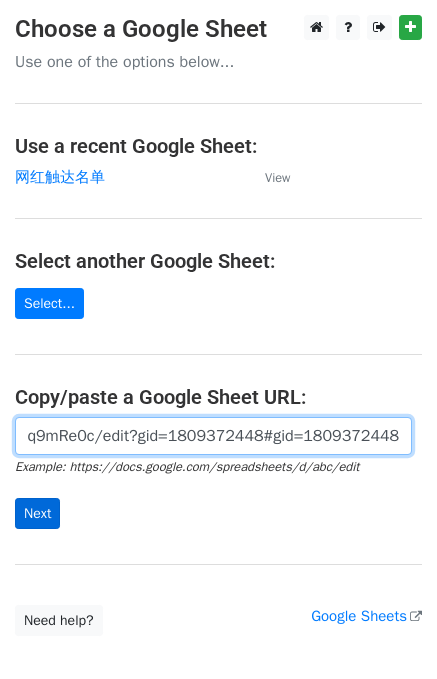 type on "https://docs.google.com/spreadsheets/d/1hnAfXBt65yWap9ymv5erwmFH9iaoMbWt4xWeq9mRe0c/edit?gid=1809372448#gid=1809372448" 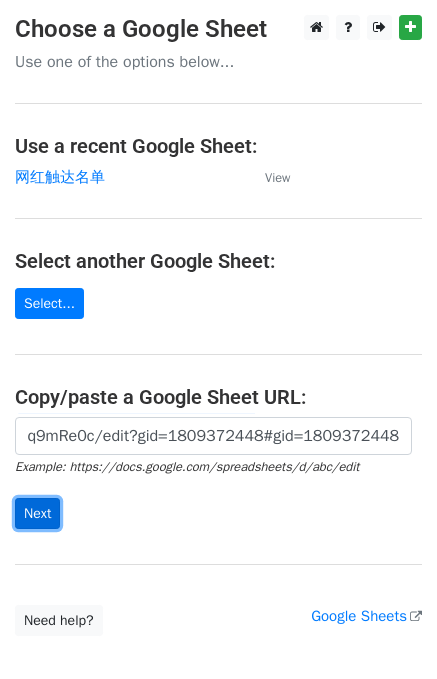 scroll, scrollTop: 0, scrollLeft: 0, axis: both 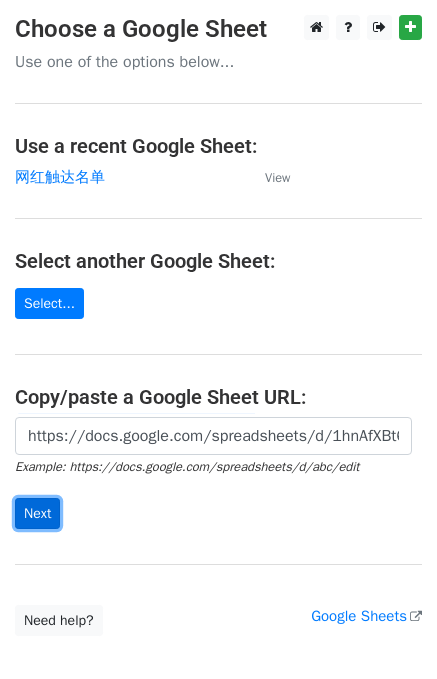 click on "Next" at bounding box center (37, 513) 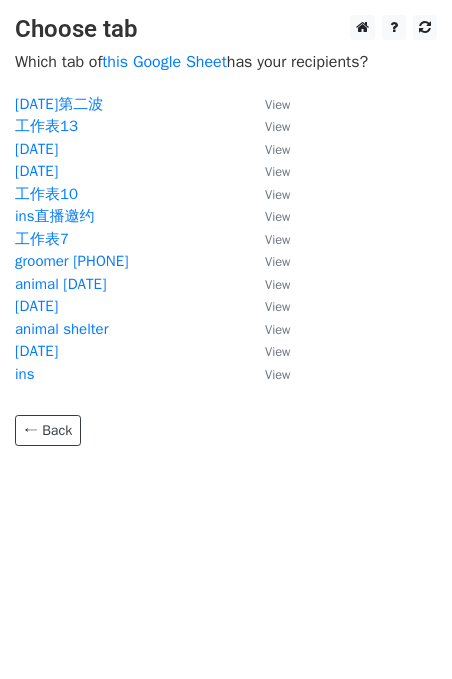 scroll, scrollTop: 0, scrollLeft: 0, axis: both 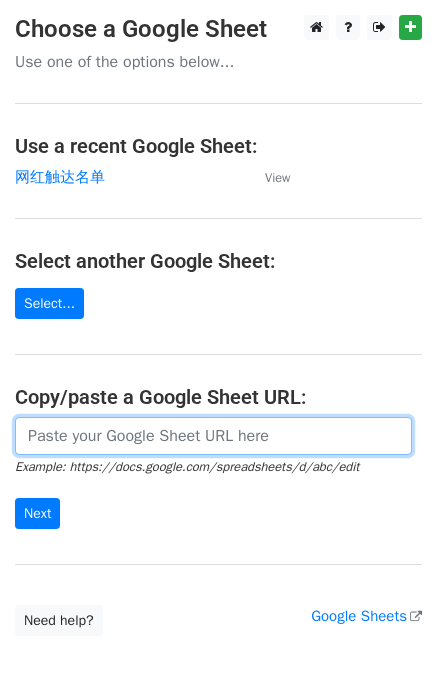 click at bounding box center [213, 436] 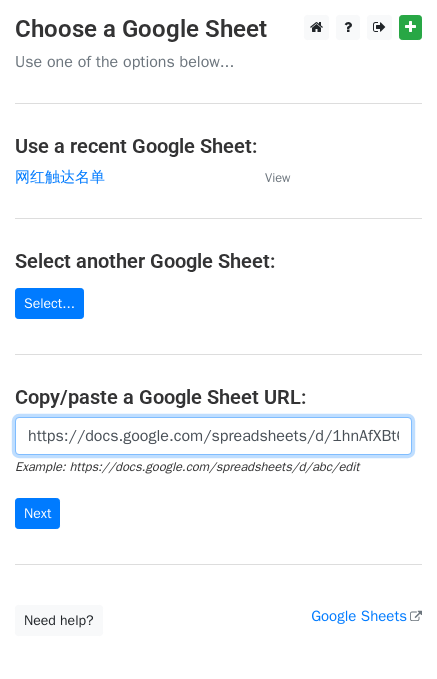 scroll, scrollTop: 0, scrollLeft: 651, axis: horizontal 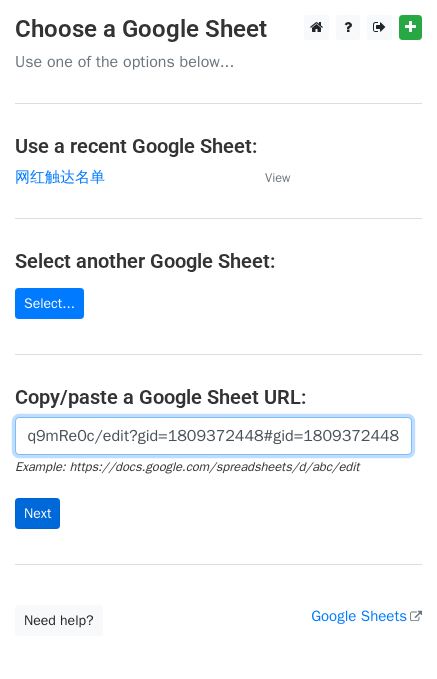 type on "https://docs.google.com/spreadsheets/d/1hnAfXBt65yWap9ymv5erwmFH9iaoMbWt4xWeq9mRe0c/edit?gid=1809372448#gid=1809372448" 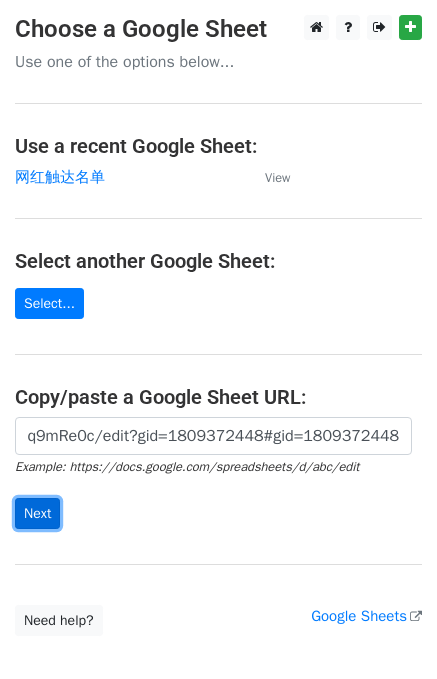 click on "Next" at bounding box center [37, 513] 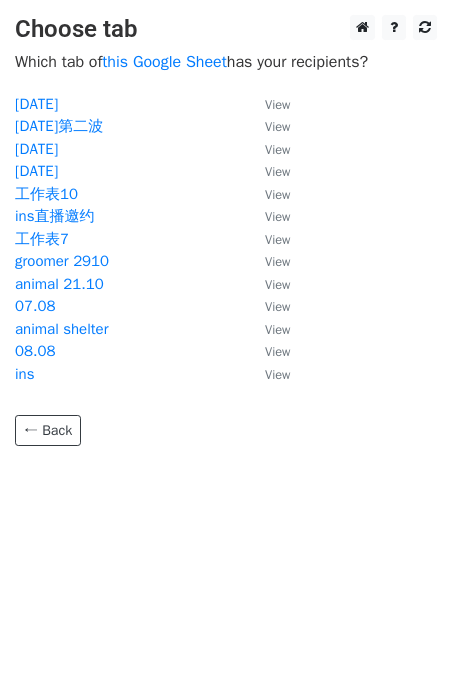 scroll, scrollTop: 0, scrollLeft: 0, axis: both 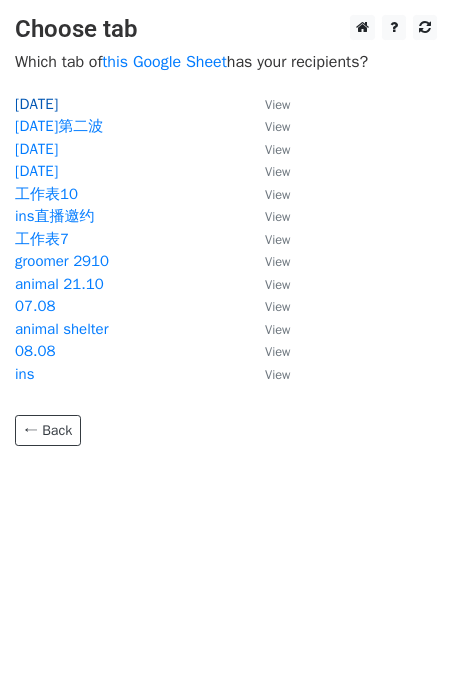 click on "[DATE]" at bounding box center [36, 104] 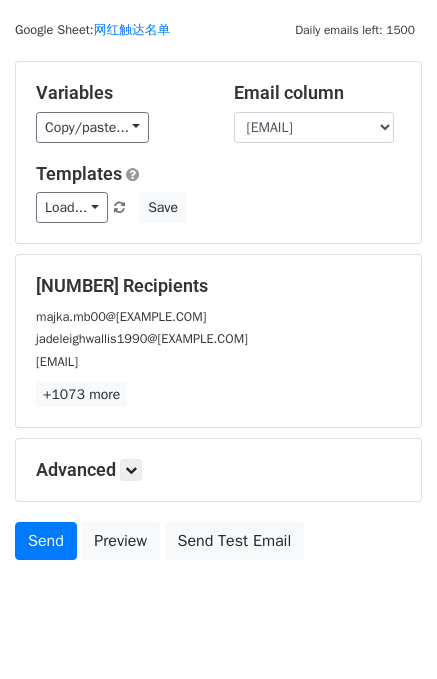 scroll, scrollTop: 0, scrollLeft: 0, axis: both 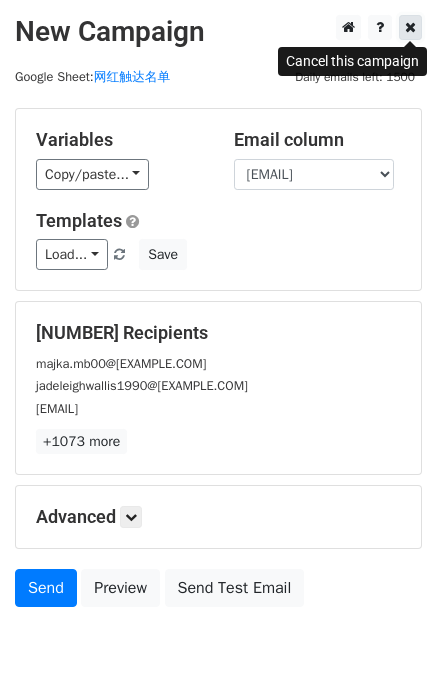 click at bounding box center (410, 27) 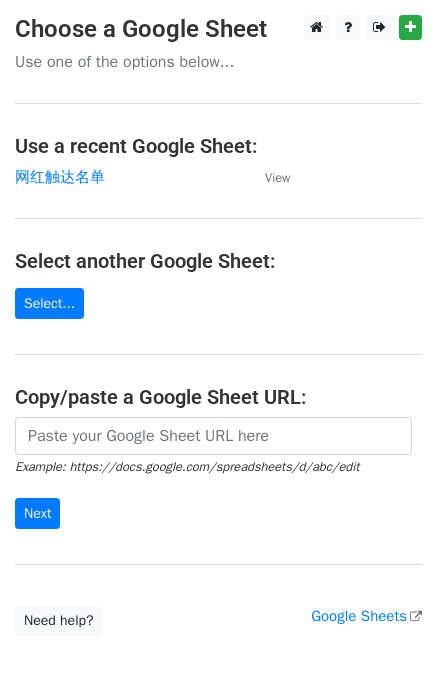 scroll, scrollTop: 0, scrollLeft: 0, axis: both 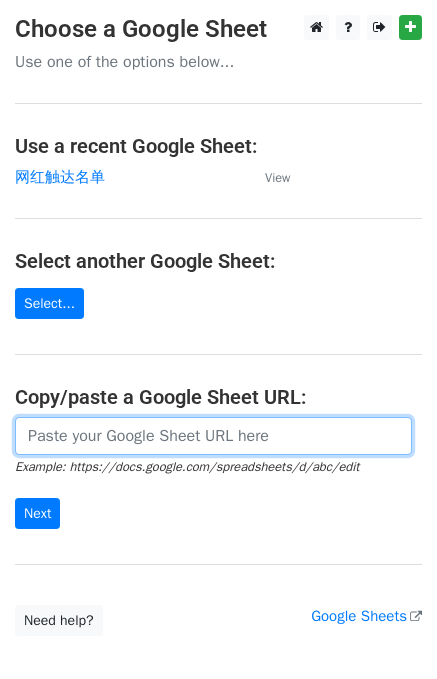 click at bounding box center [213, 436] 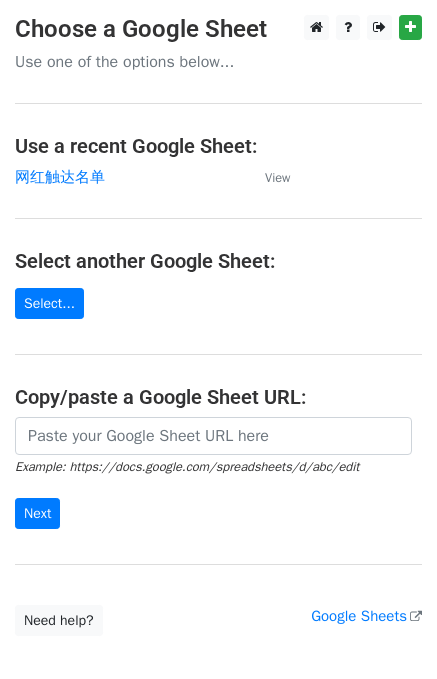 scroll, scrollTop: 0, scrollLeft: 0, axis: both 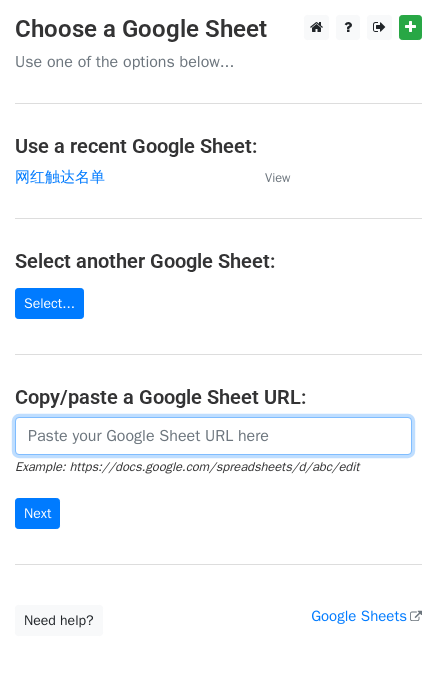 paste on "https://docs.google.com/spreadsheets/d/1hnAfXBt65yWap9ymv5erwmFH9iaoMbWt4xWeq9mRe0c/edit?gid=1809372448#gid=1809372448" 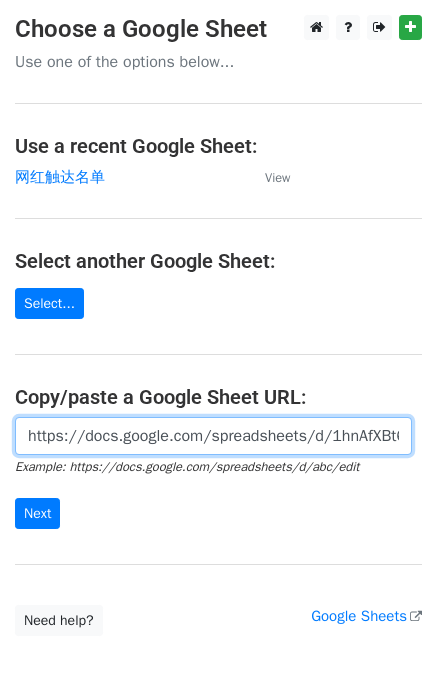 scroll, scrollTop: 0, scrollLeft: 651, axis: horizontal 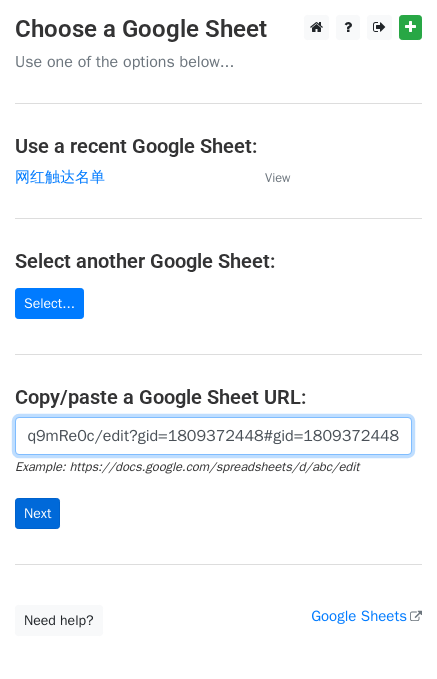 type on "https://docs.google.com/spreadsheets/d/1hnAfXBt65yWap9ymv5erwmFH9iaoMbWt4xWeq9mRe0c/edit?gid=1809372448#gid=1809372448" 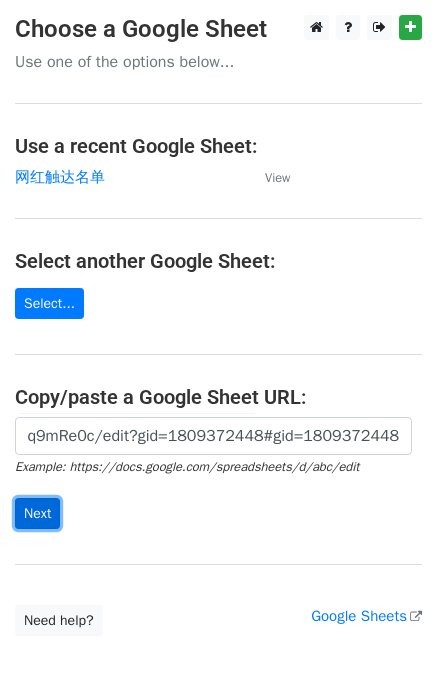 scroll, scrollTop: 0, scrollLeft: 0, axis: both 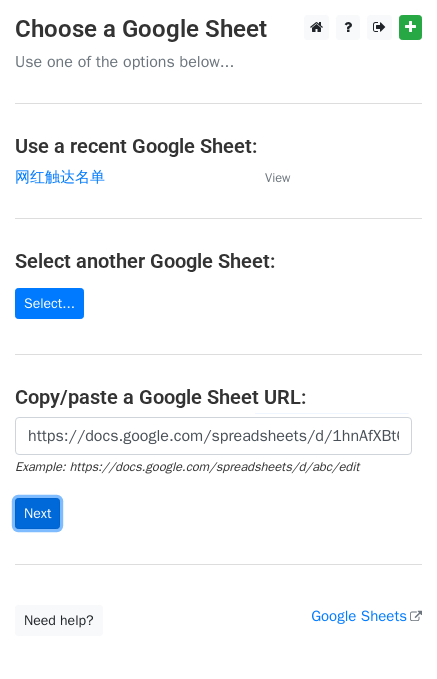 click on "Next" at bounding box center (37, 513) 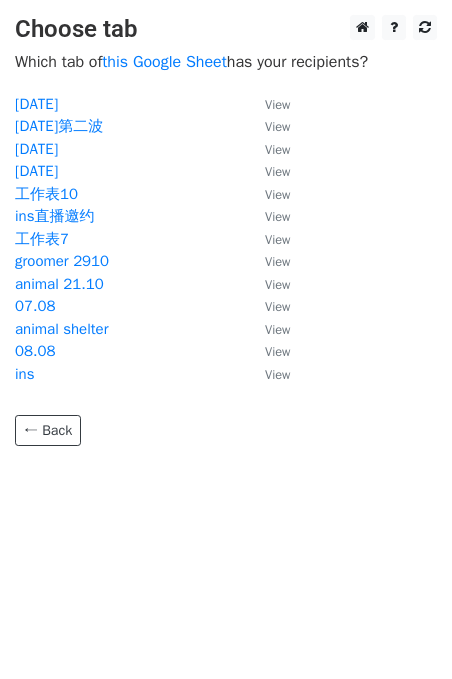 scroll, scrollTop: 0, scrollLeft: 0, axis: both 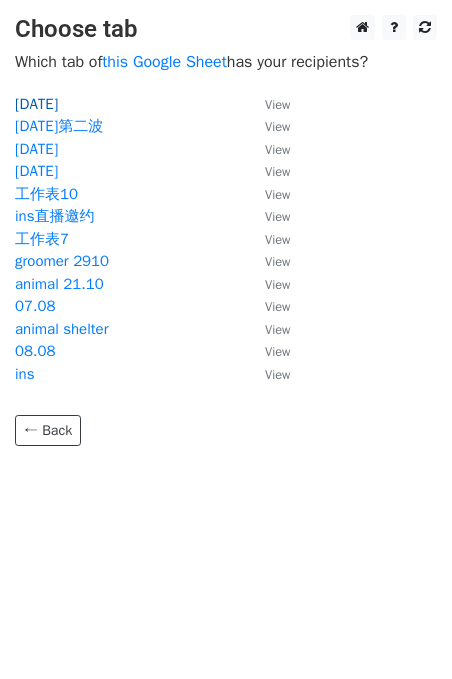 click on "[DATE]" at bounding box center [36, 104] 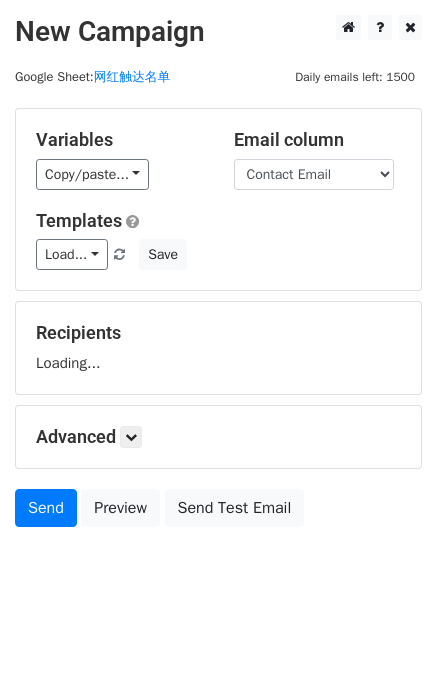 scroll, scrollTop: 0, scrollLeft: 0, axis: both 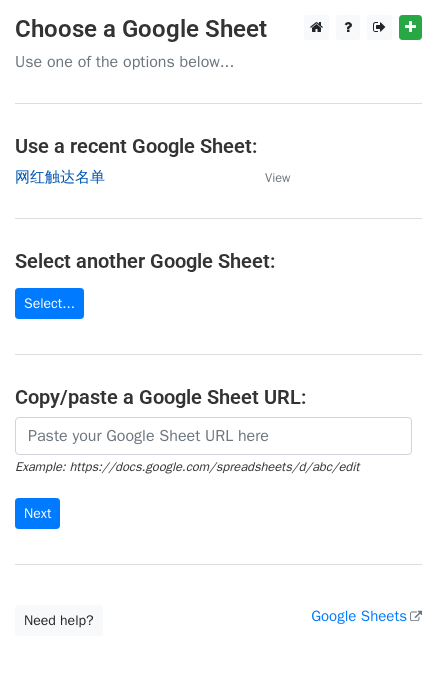 click on "网红触达名单" at bounding box center [60, 177] 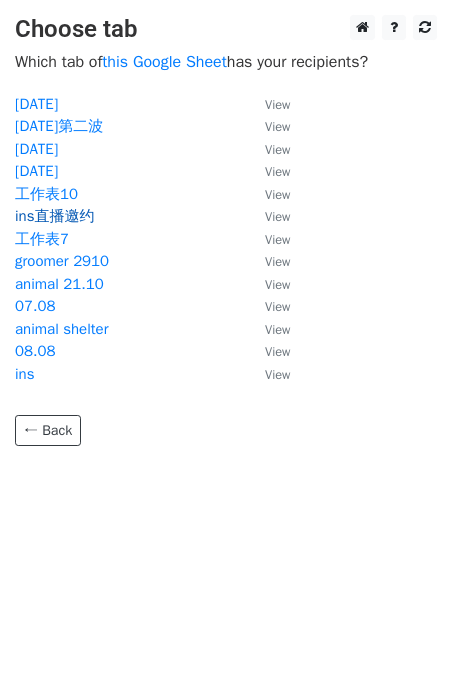 scroll, scrollTop: 0, scrollLeft: 0, axis: both 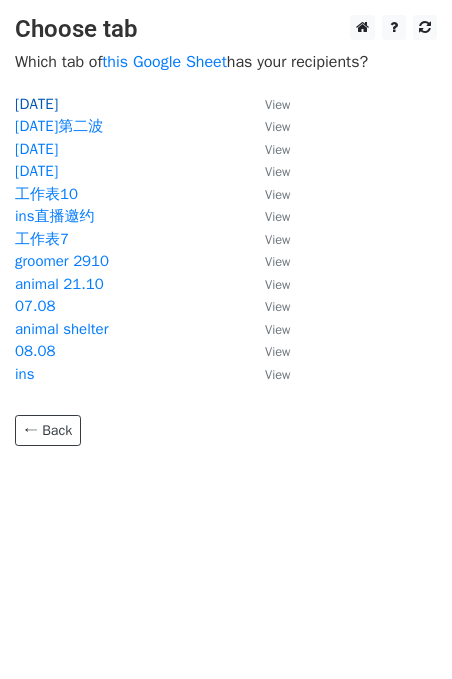 click on "01.08.2025" at bounding box center (36, 104) 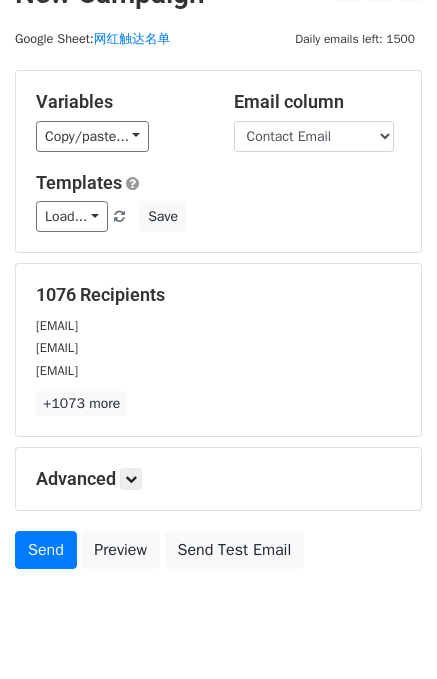 scroll, scrollTop: 98, scrollLeft: 0, axis: vertical 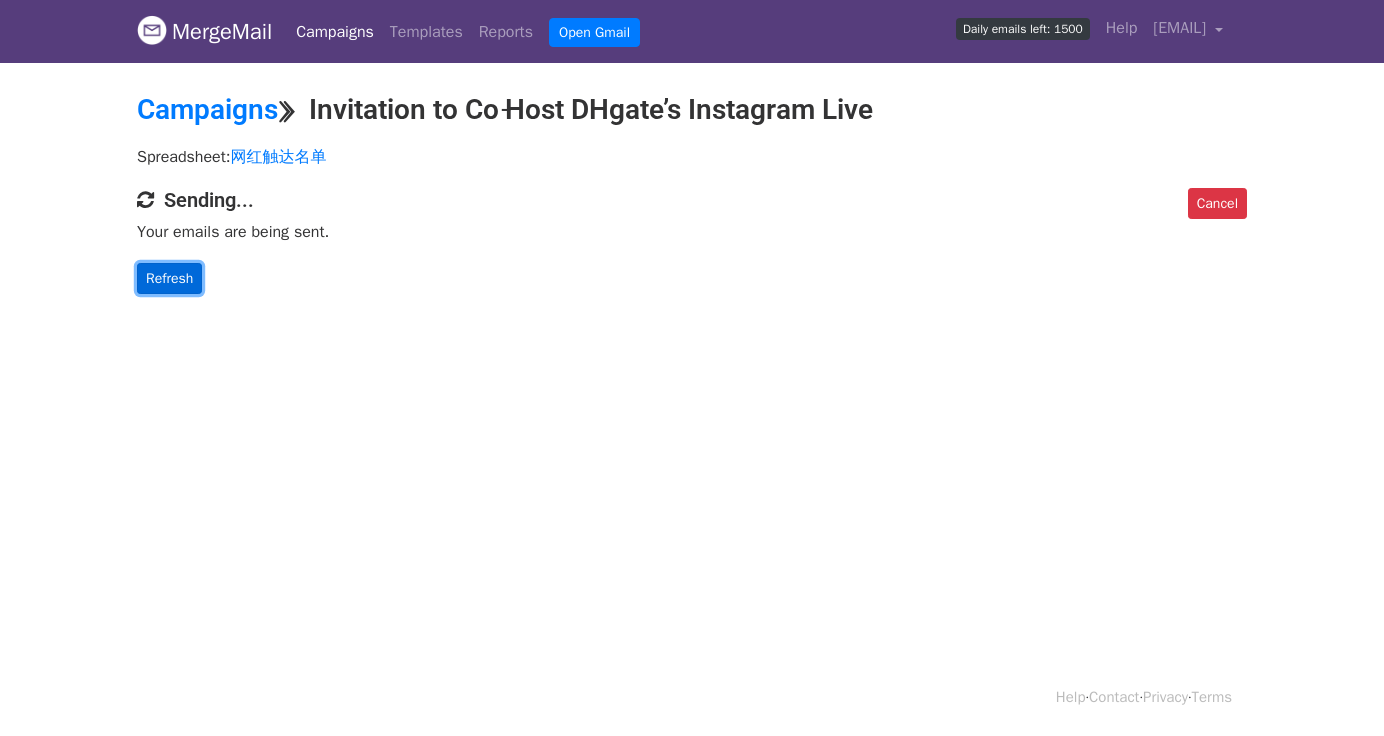 click on "Refresh" at bounding box center [169, 278] 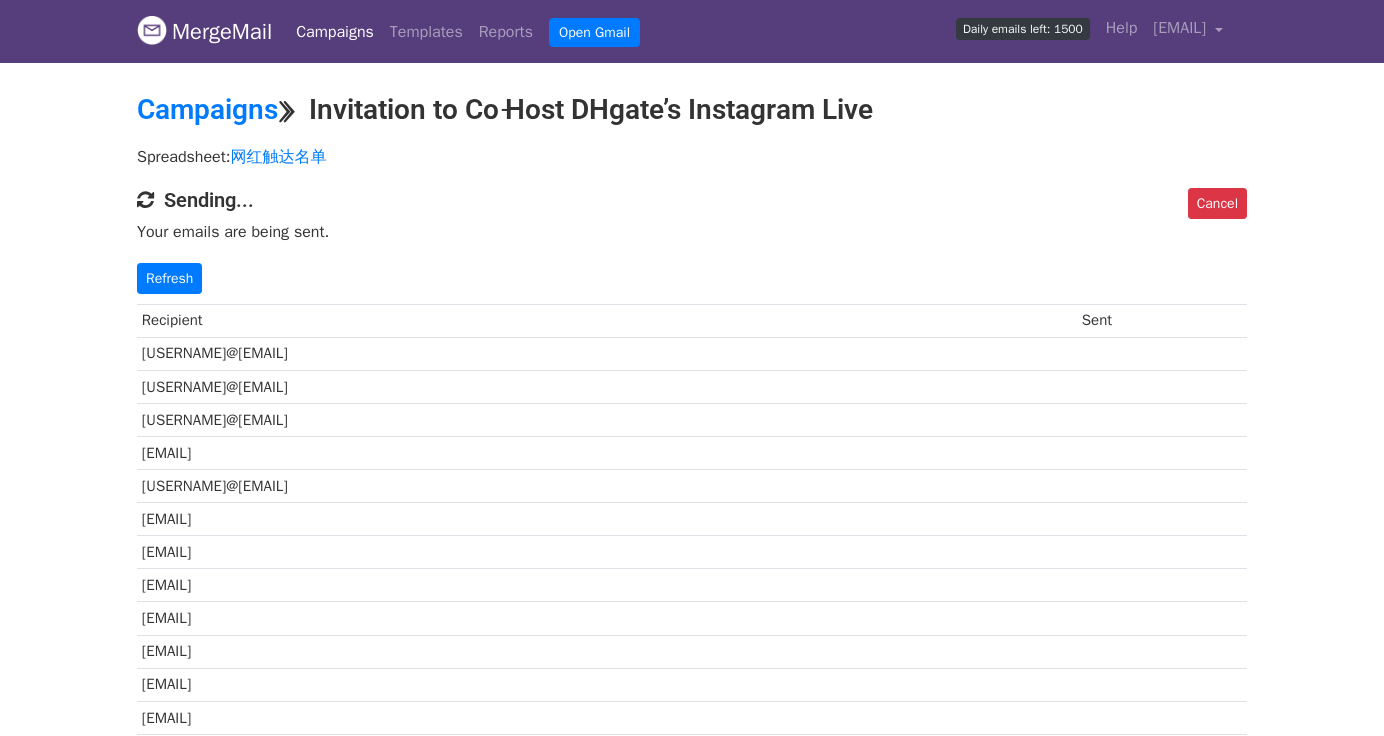 scroll, scrollTop: 0, scrollLeft: 0, axis: both 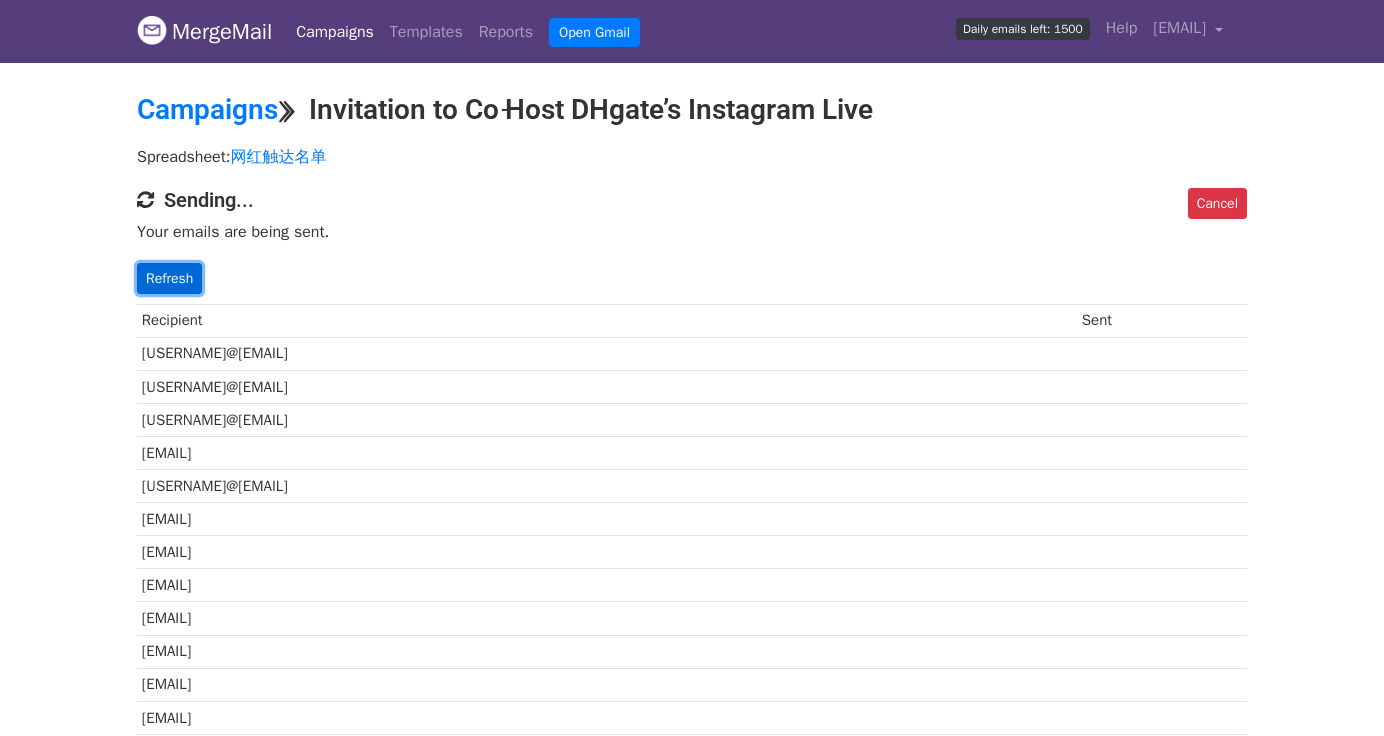 click on "Refresh" at bounding box center [169, 278] 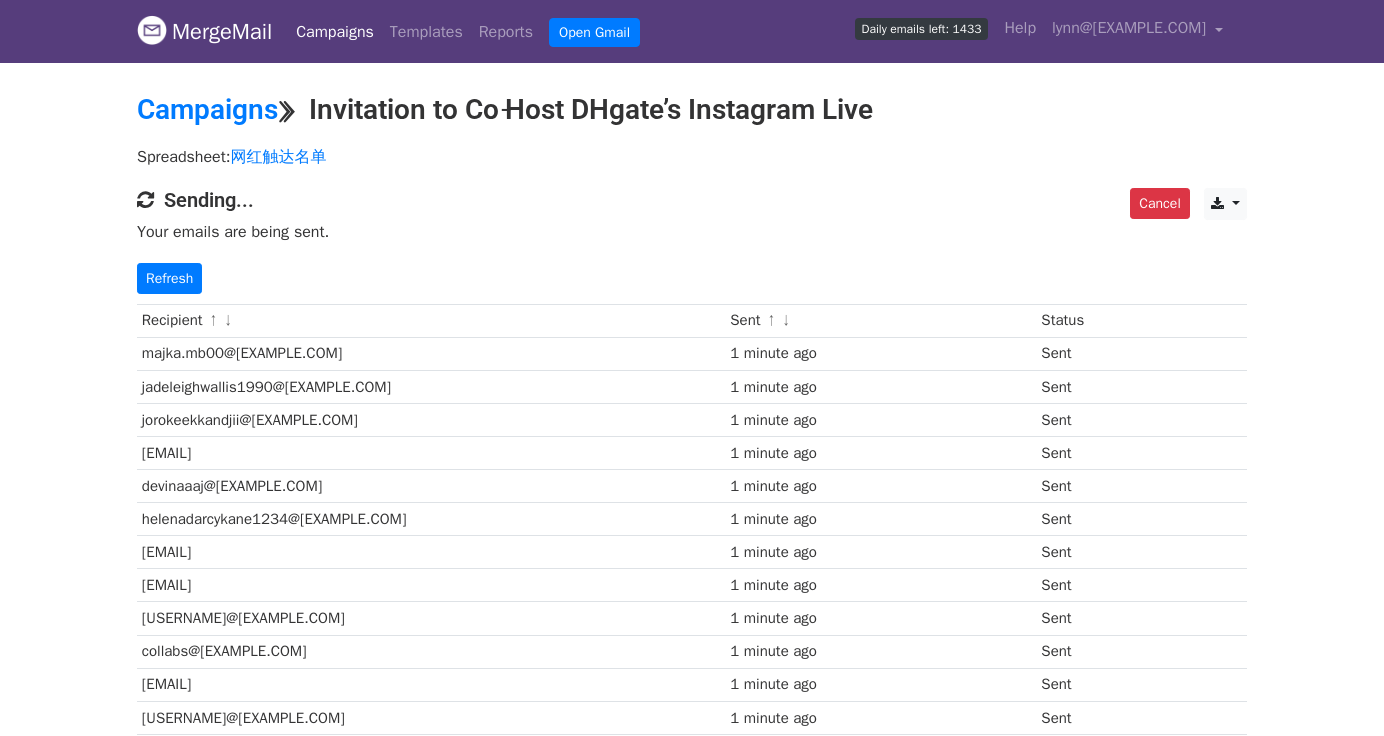 scroll, scrollTop: 0, scrollLeft: 0, axis: both 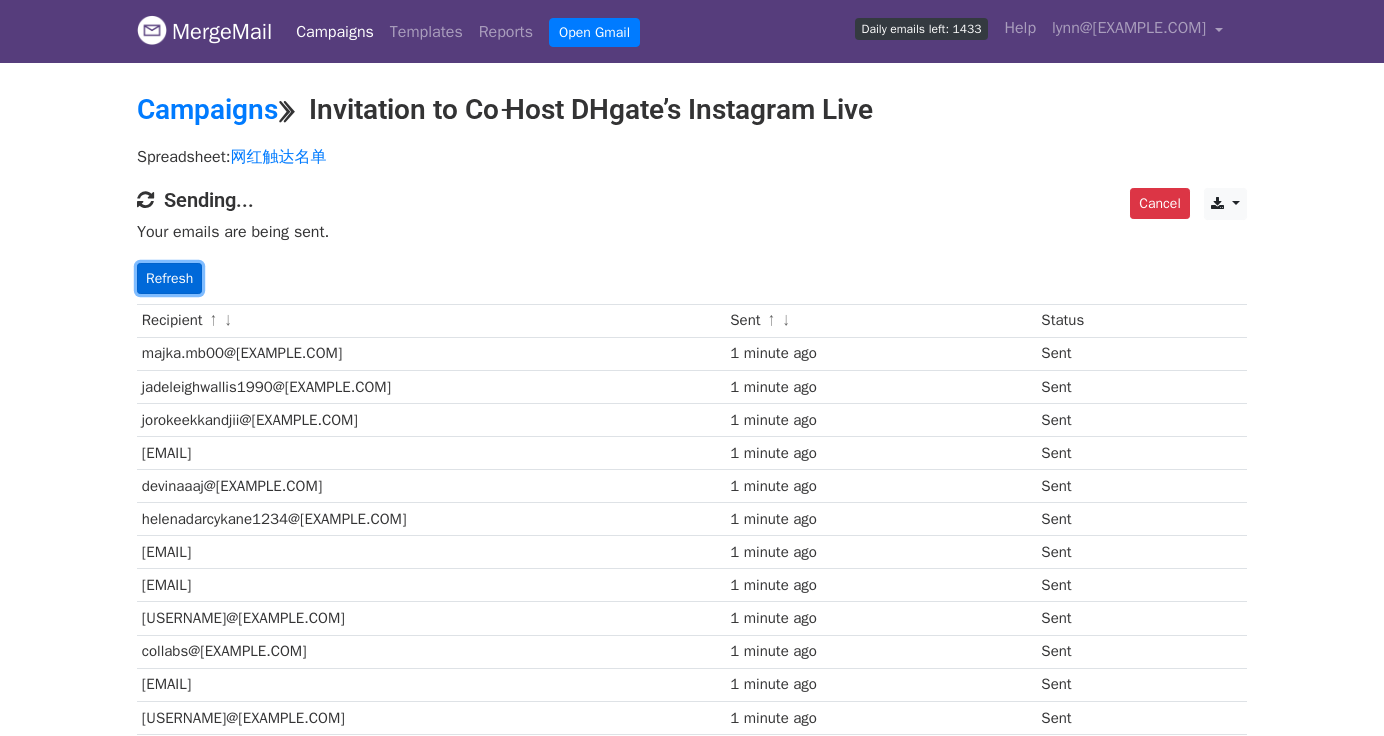 click on "Refresh" at bounding box center (169, 278) 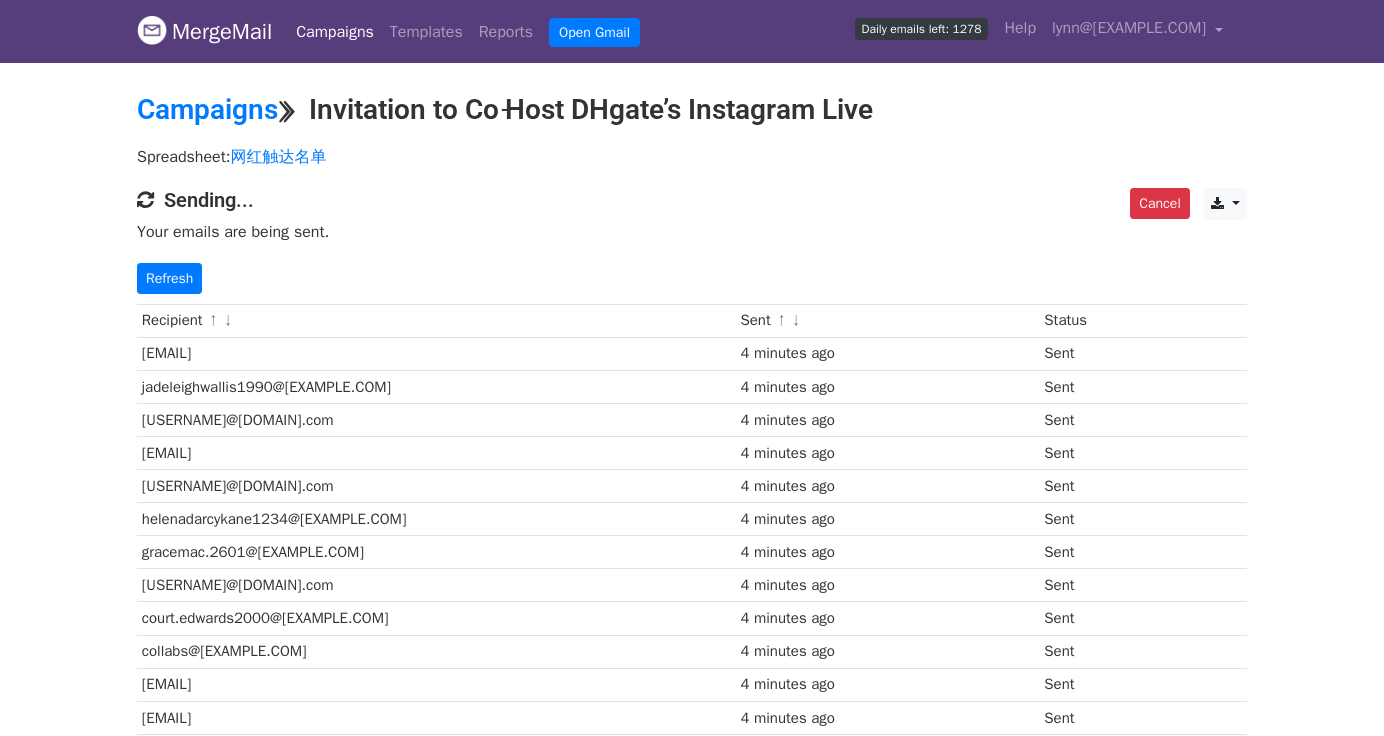 scroll, scrollTop: 0, scrollLeft: 0, axis: both 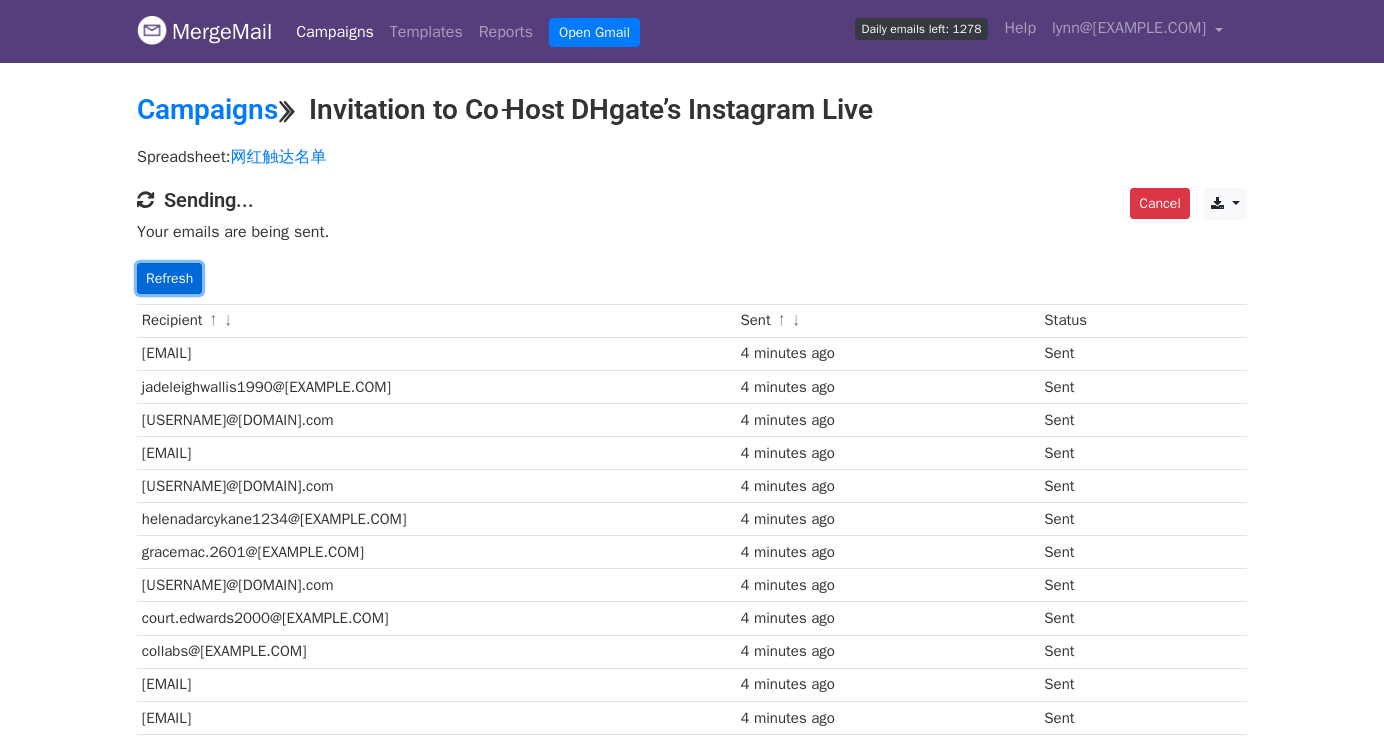 click on "Refresh" at bounding box center [169, 278] 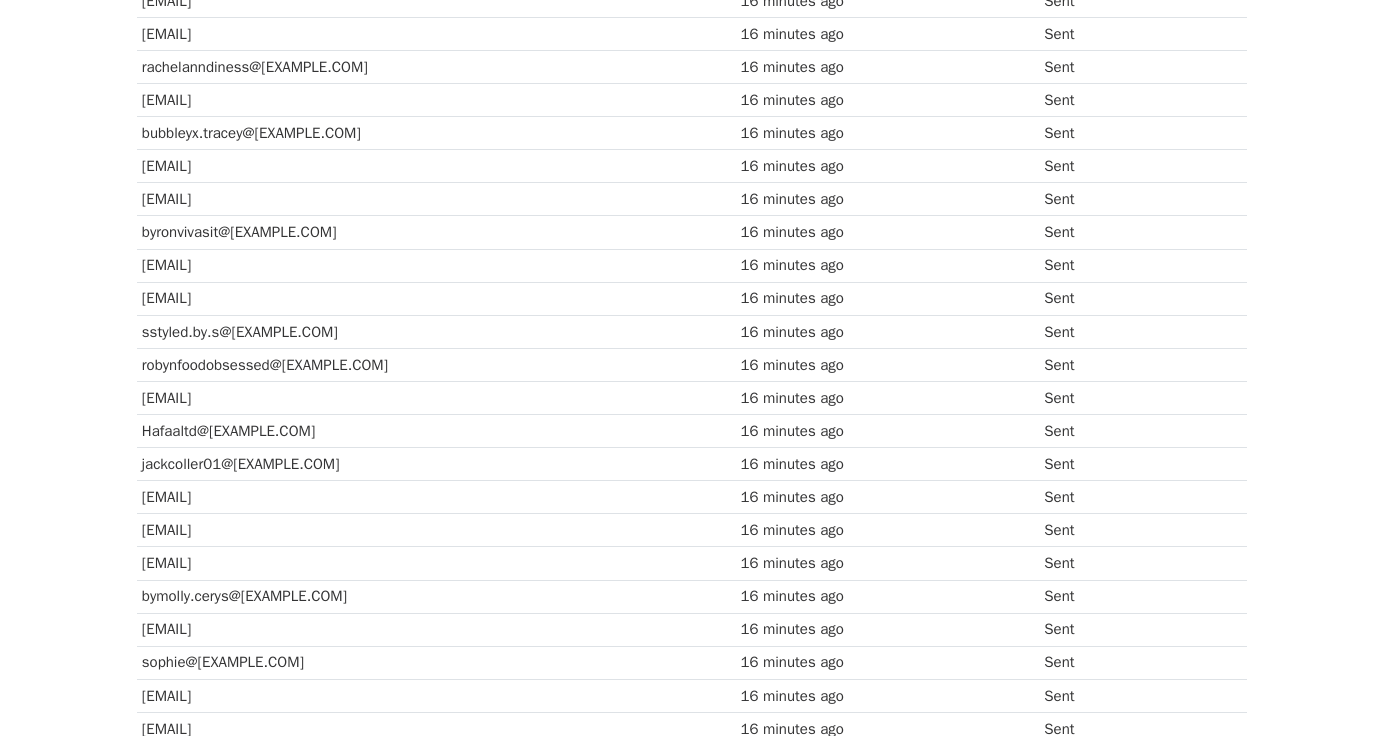 scroll, scrollTop: 0, scrollLeft: 0, axis: both 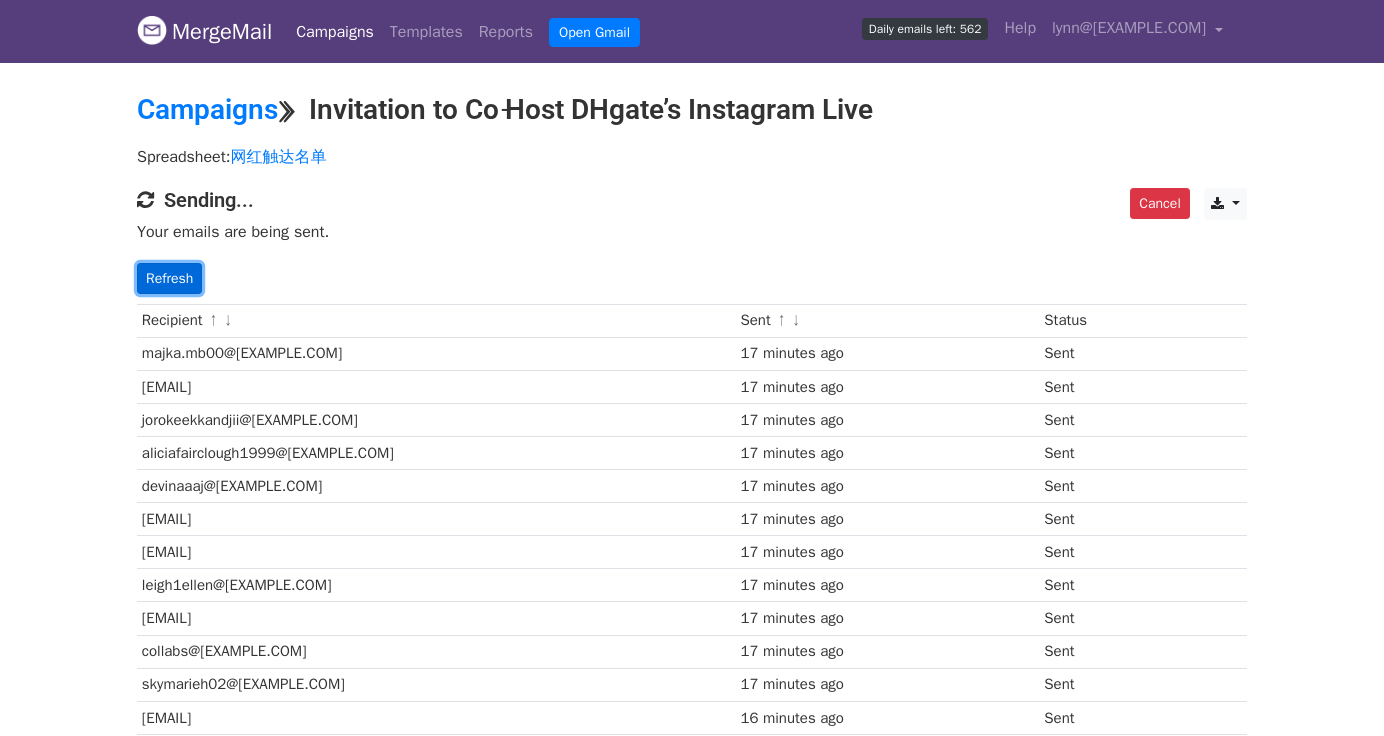 click on "Refresh" at bounding box center (169, 278) 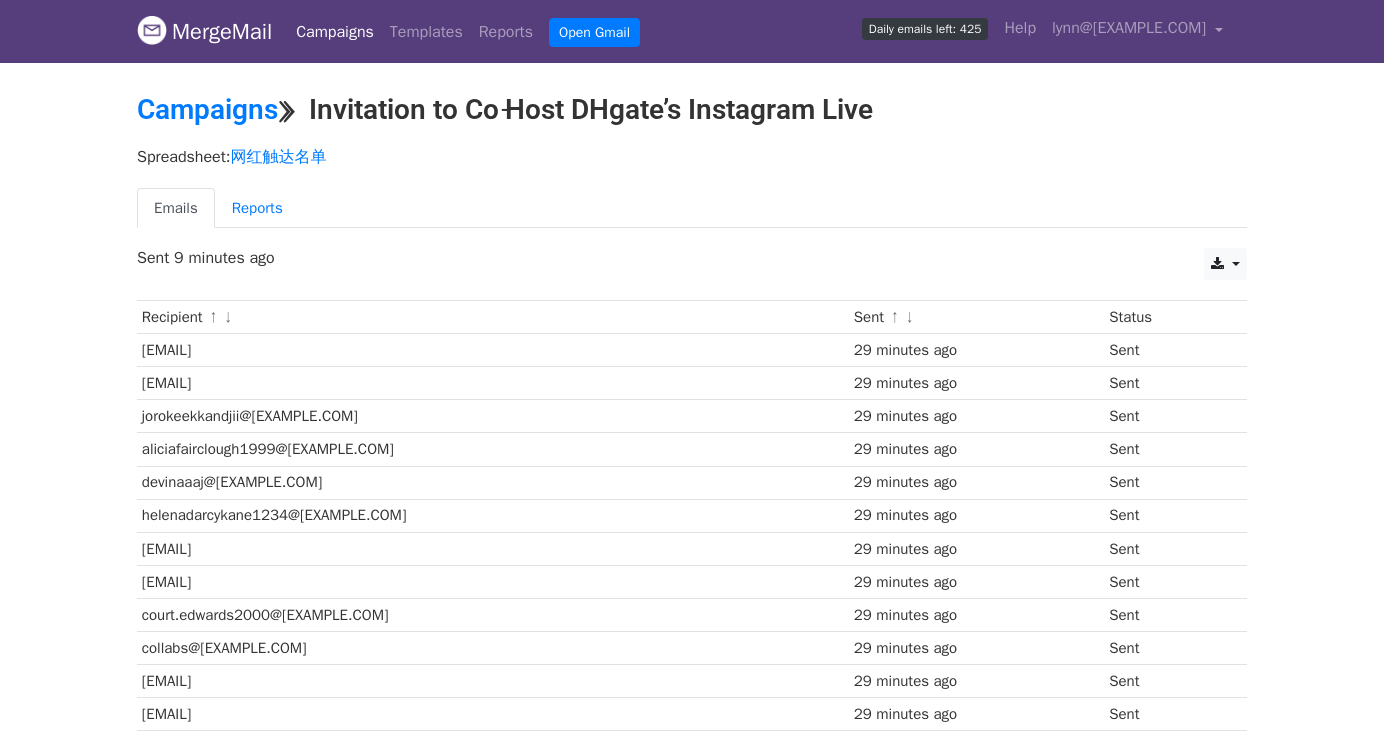 scroll, scrollTop: 0, scrollLeft: 0, axis: both 